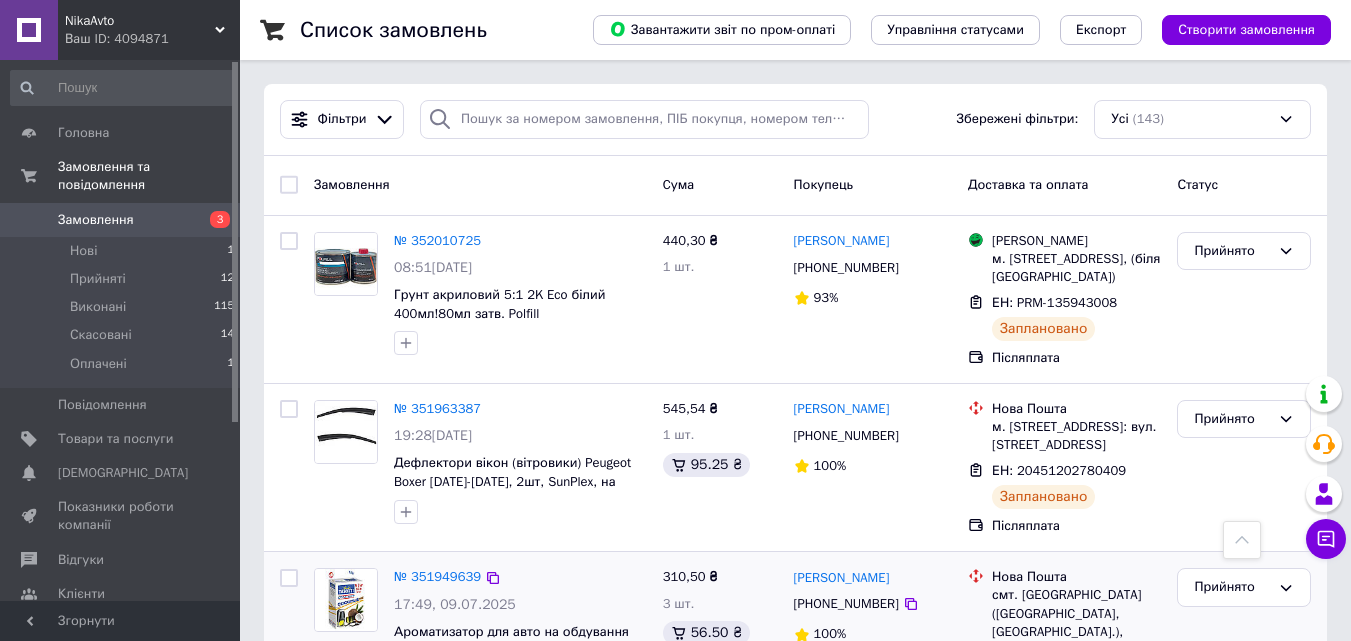 scroll, scrollTop: 565, scrollLeft: 0, axis: vertical 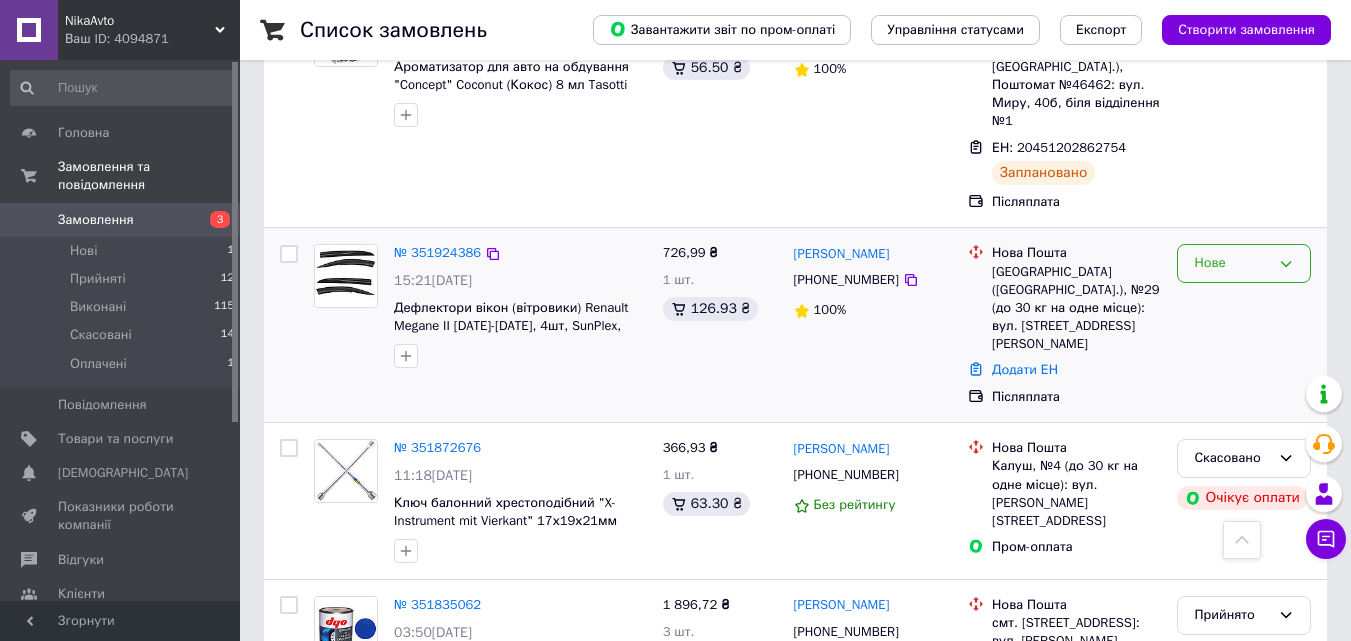 click 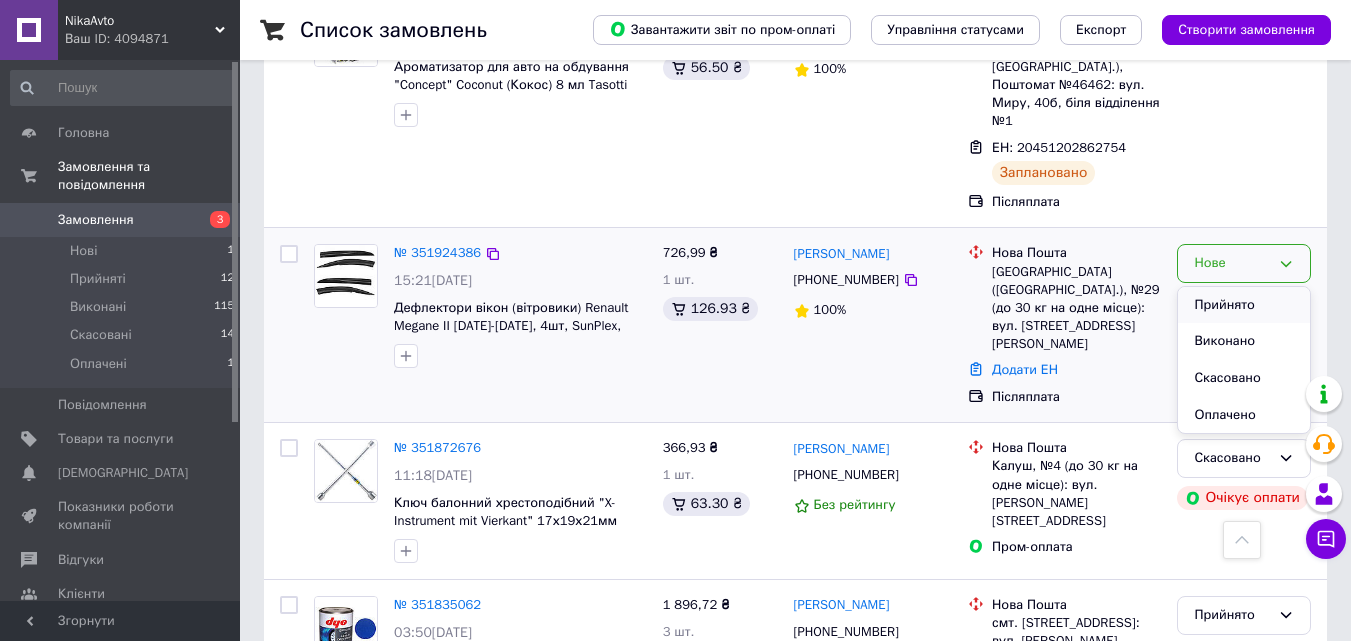 click on "Прийнято" at bounding box center [1244, 305] 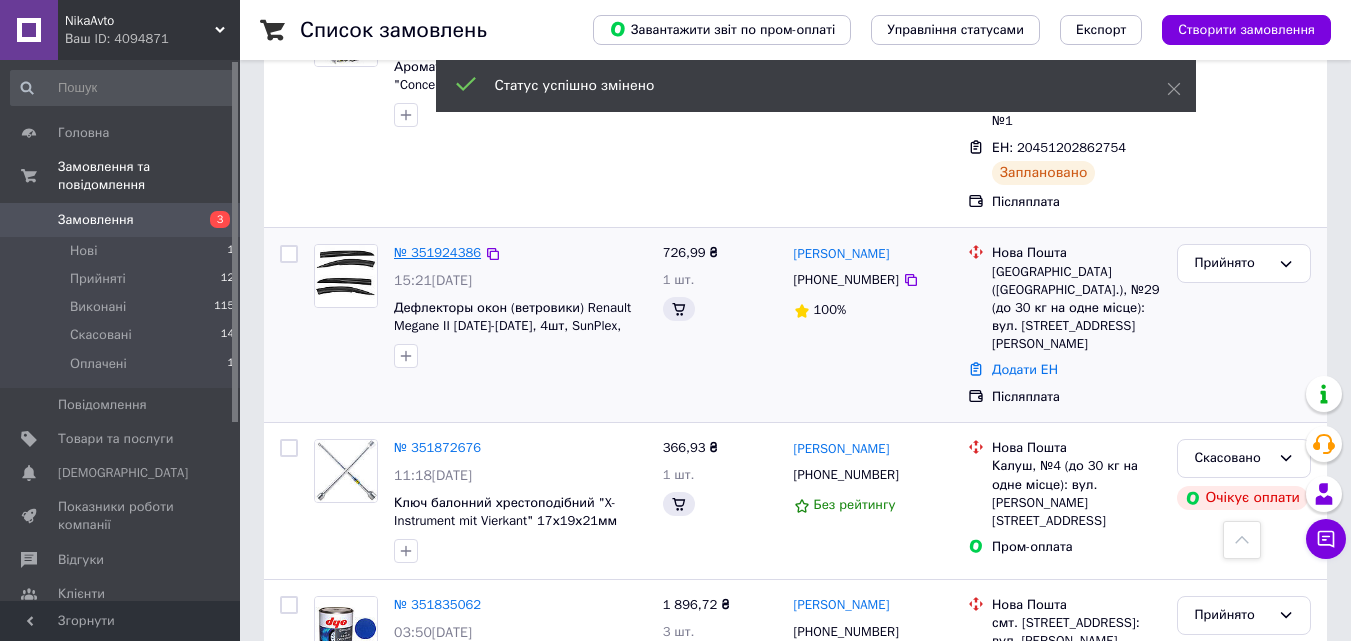 click on "№ 351924386" at bounding box center [437, 252] 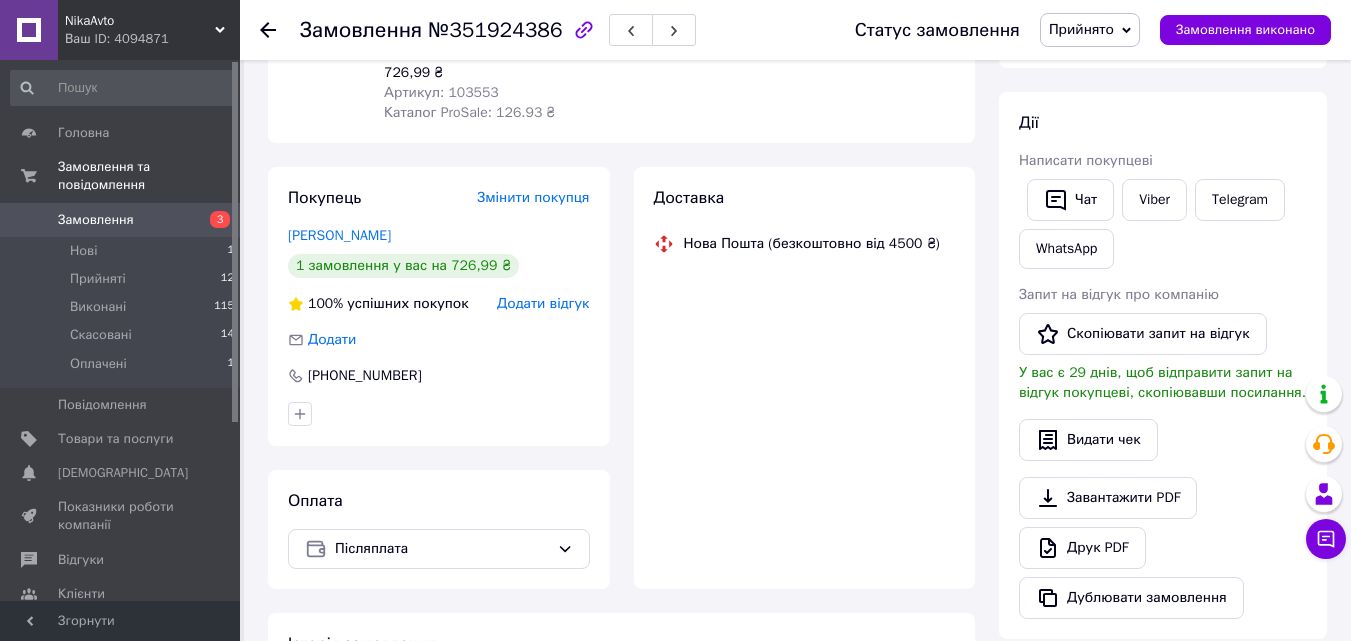 scroll, scrollTop: 565, scrollLeft: 0, axis: vertical 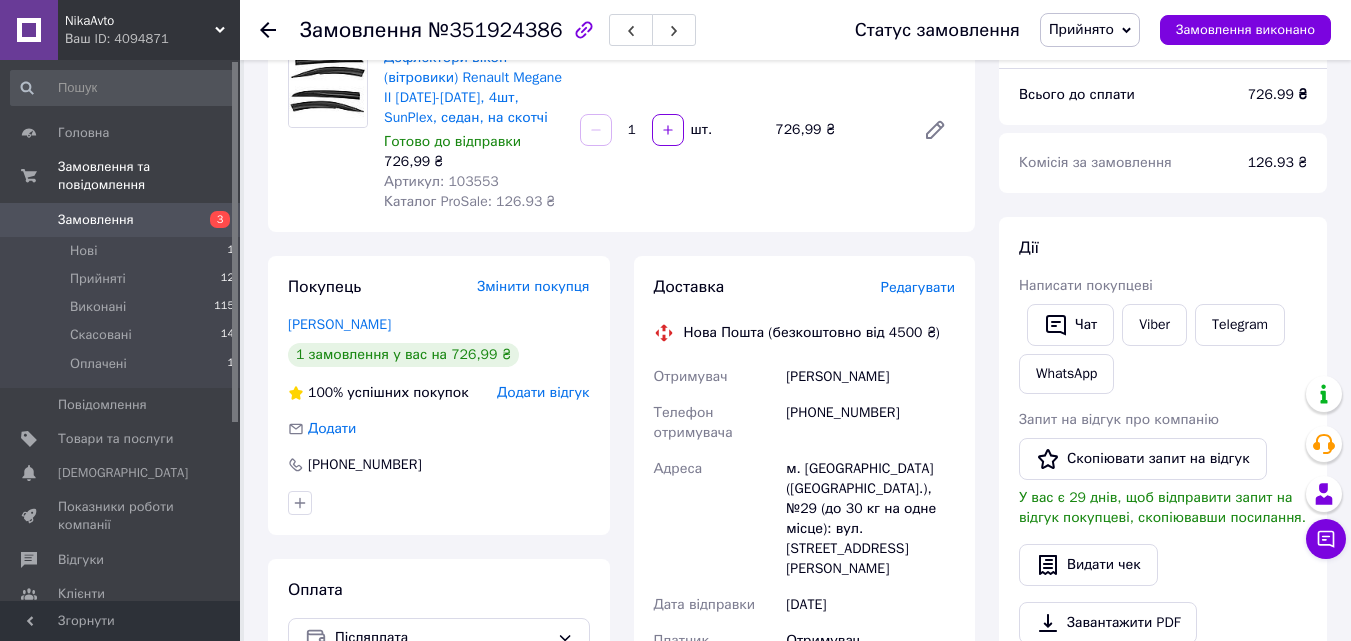 click on "Редагувати" at bounding box center [918, 287] 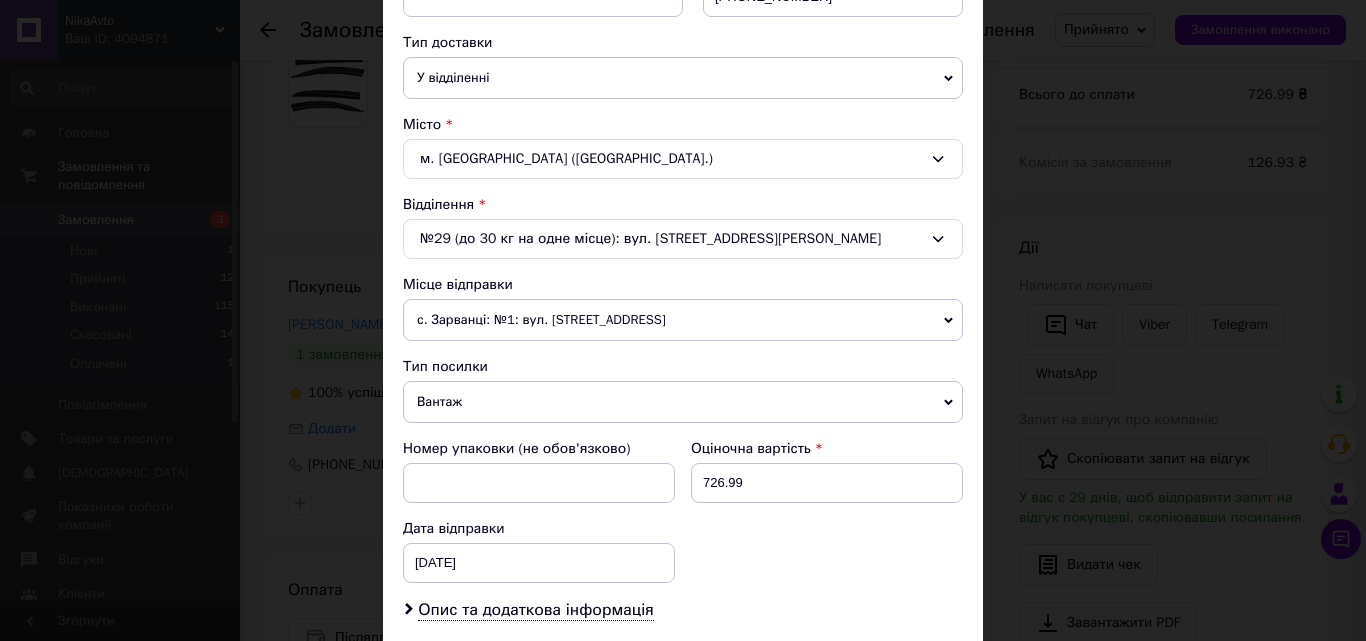 scroll, scrollTop: 433, scrollLeft: 0, axis: vertical 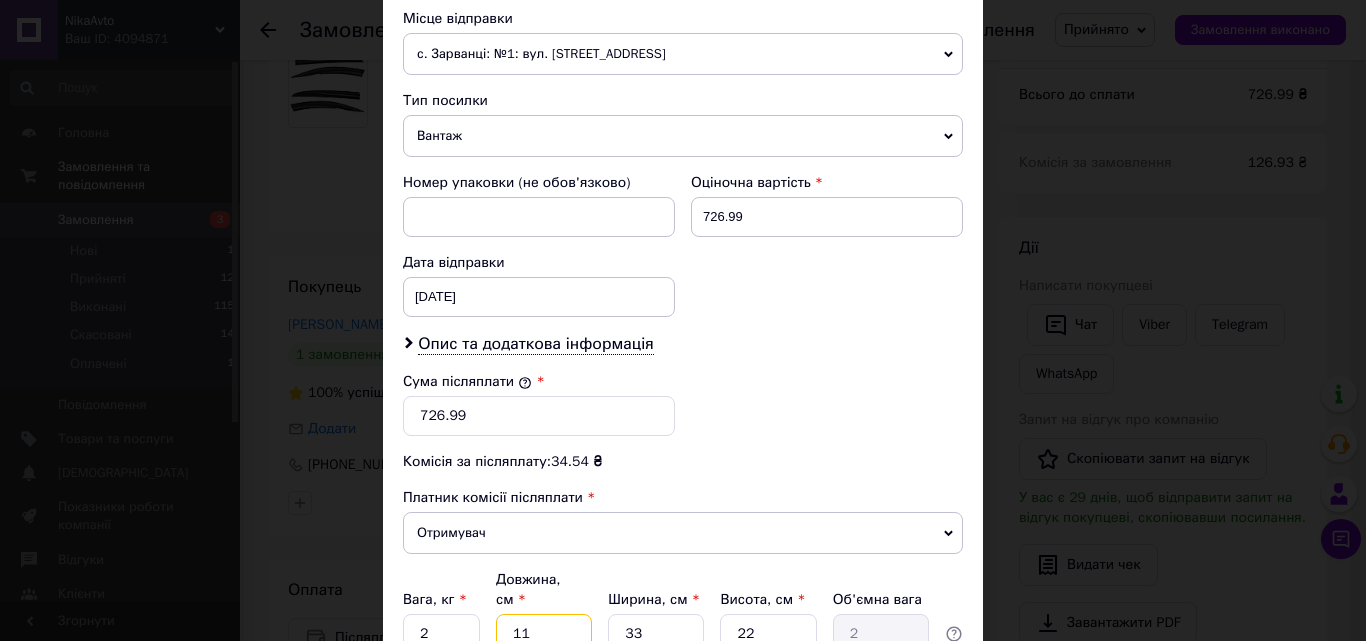 click on "11" at bounding box center (544, 634) 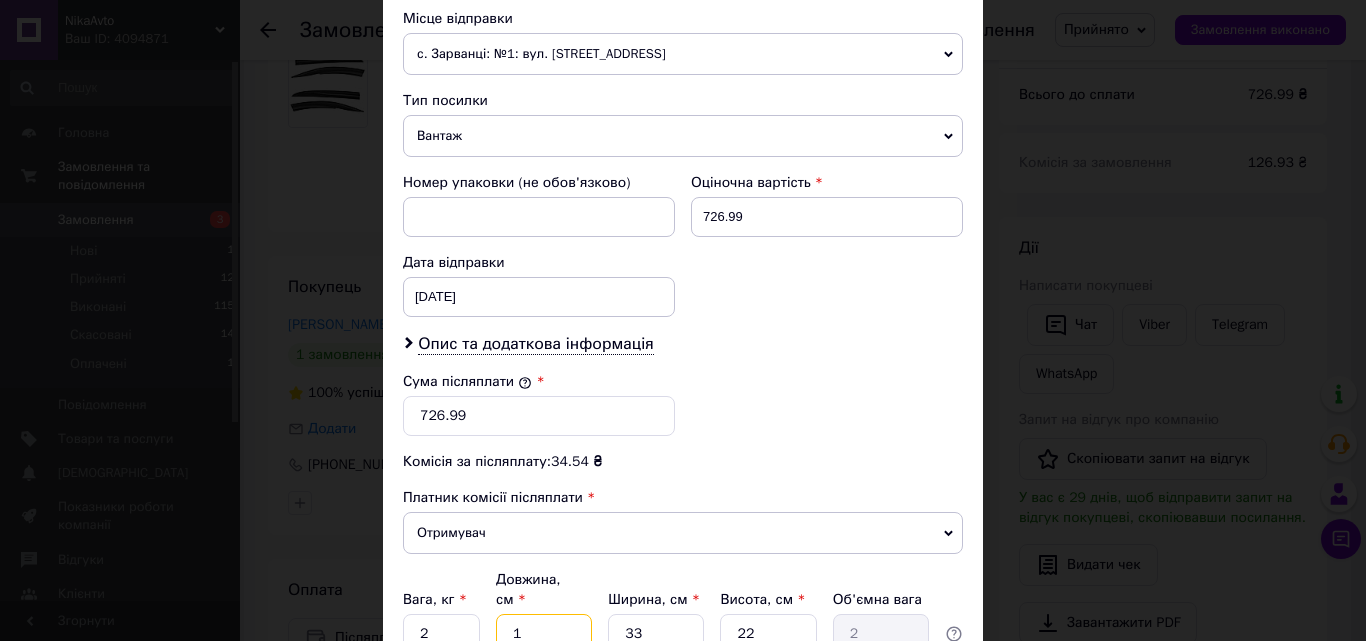 type on "0.18" 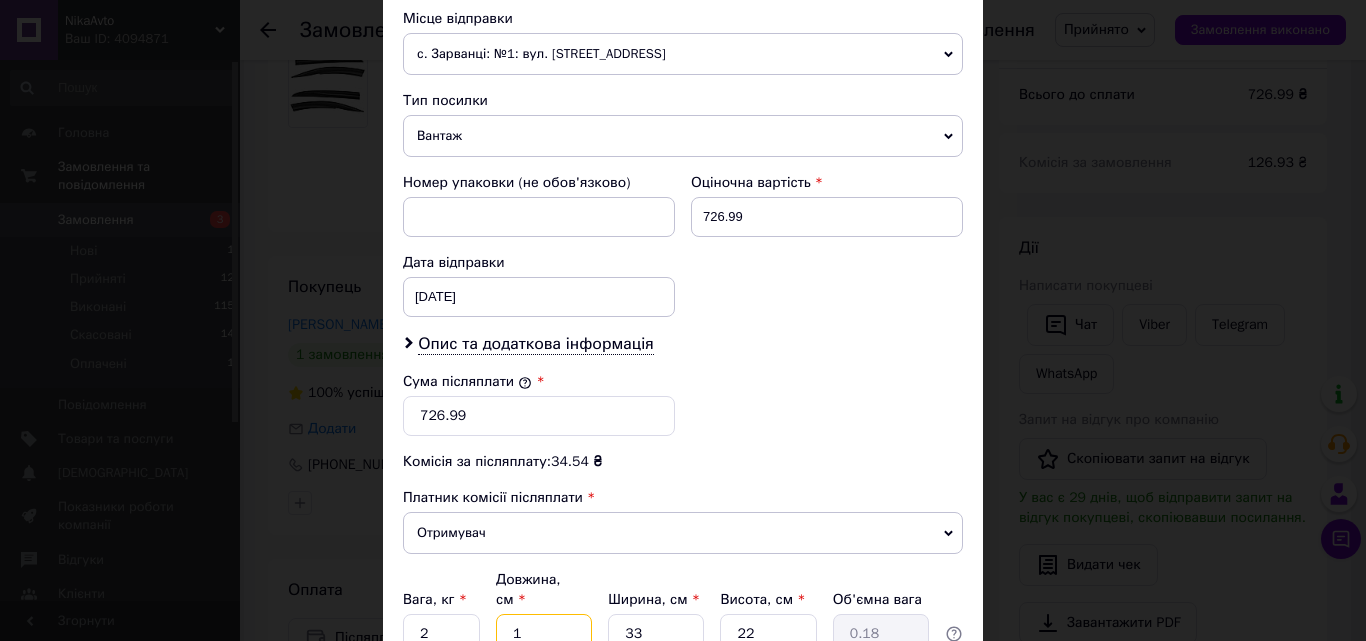 type 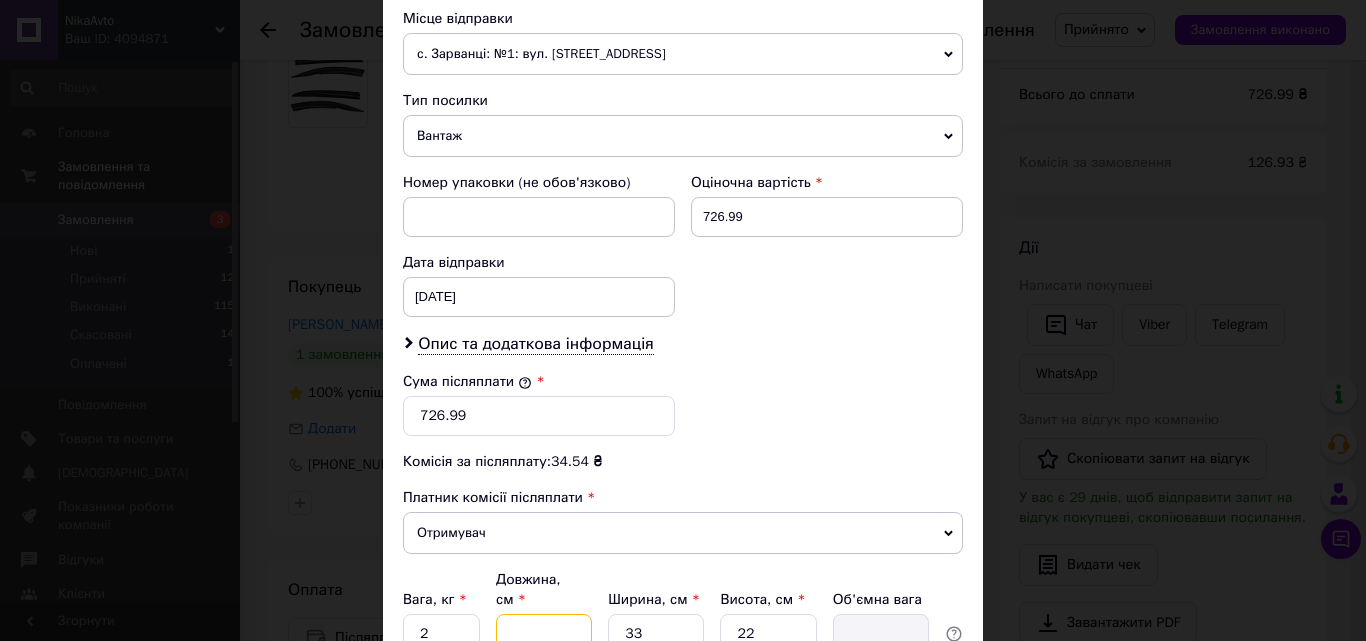 type on "9" 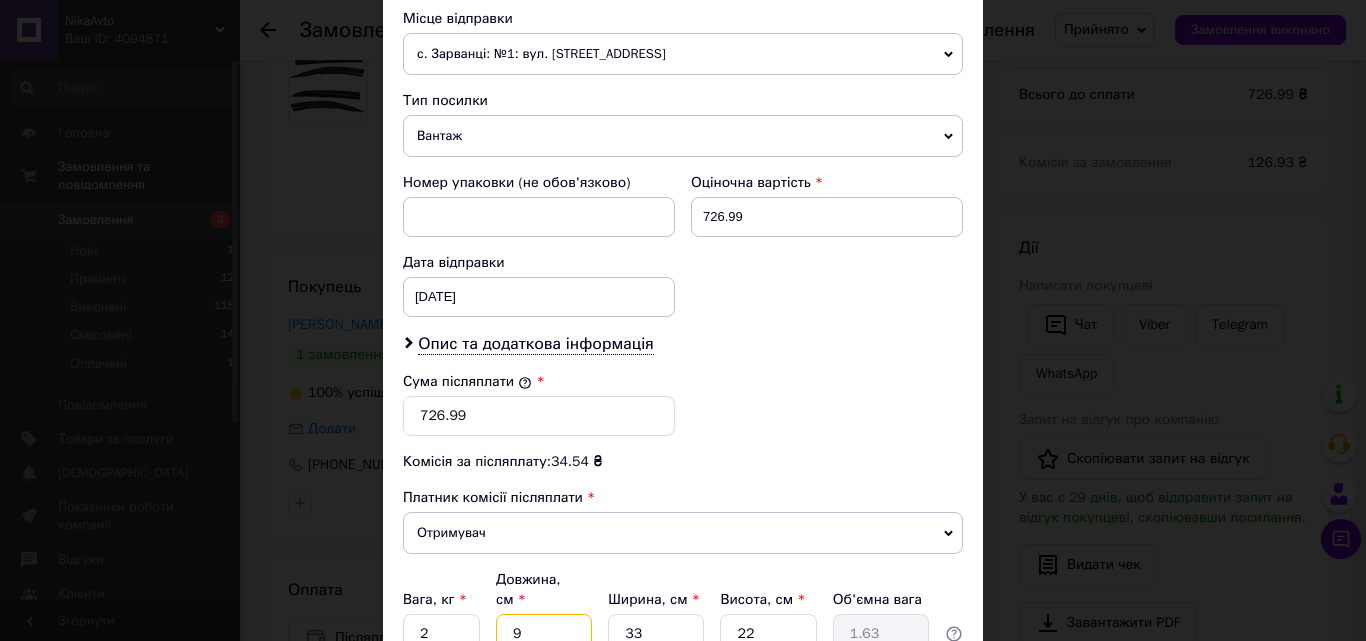 type on "92" 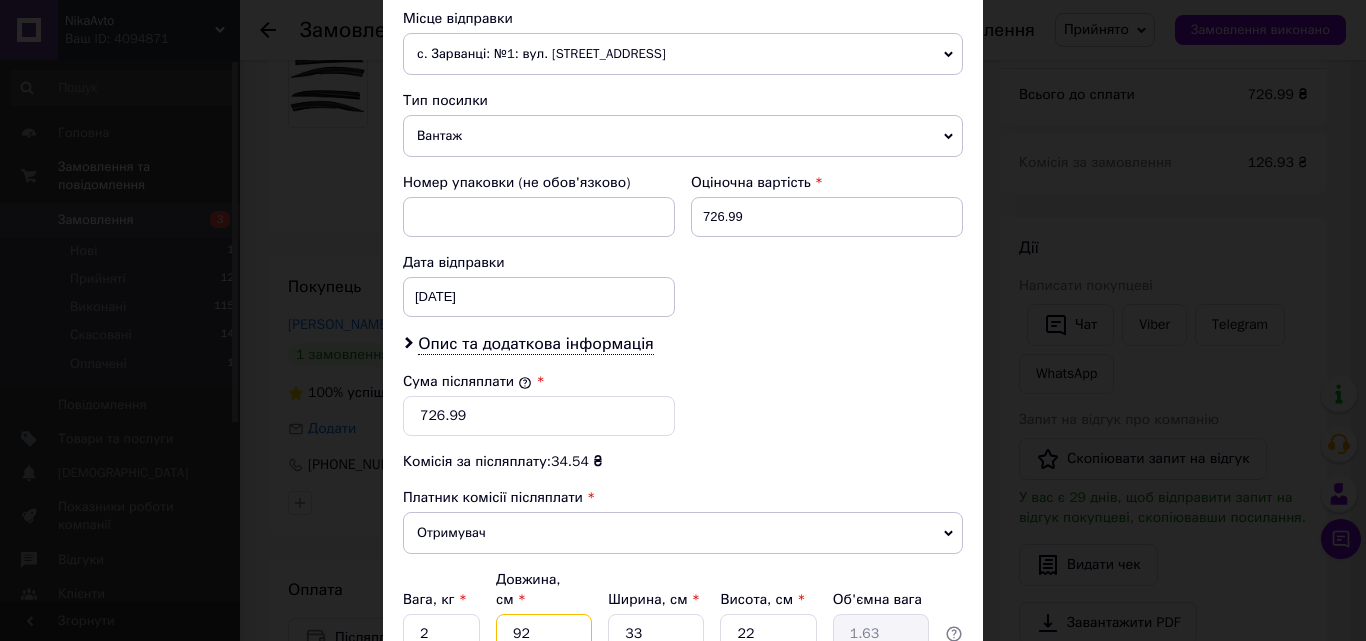 type on "16.7" 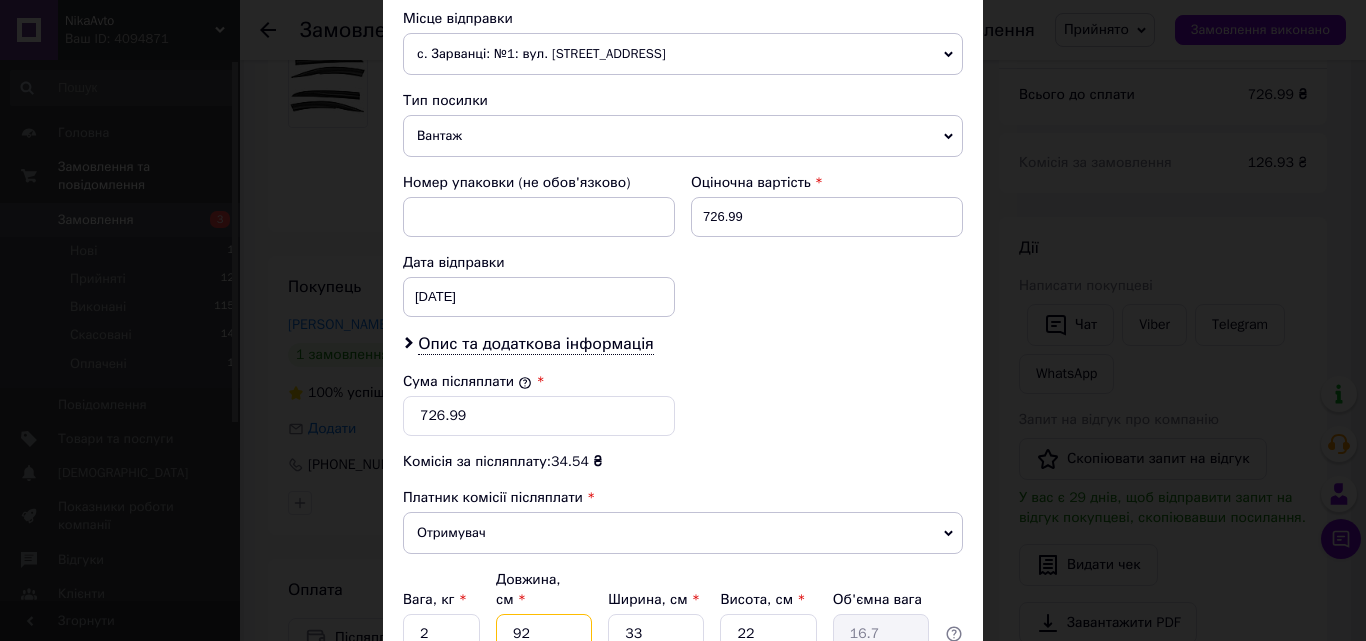 type on "92" 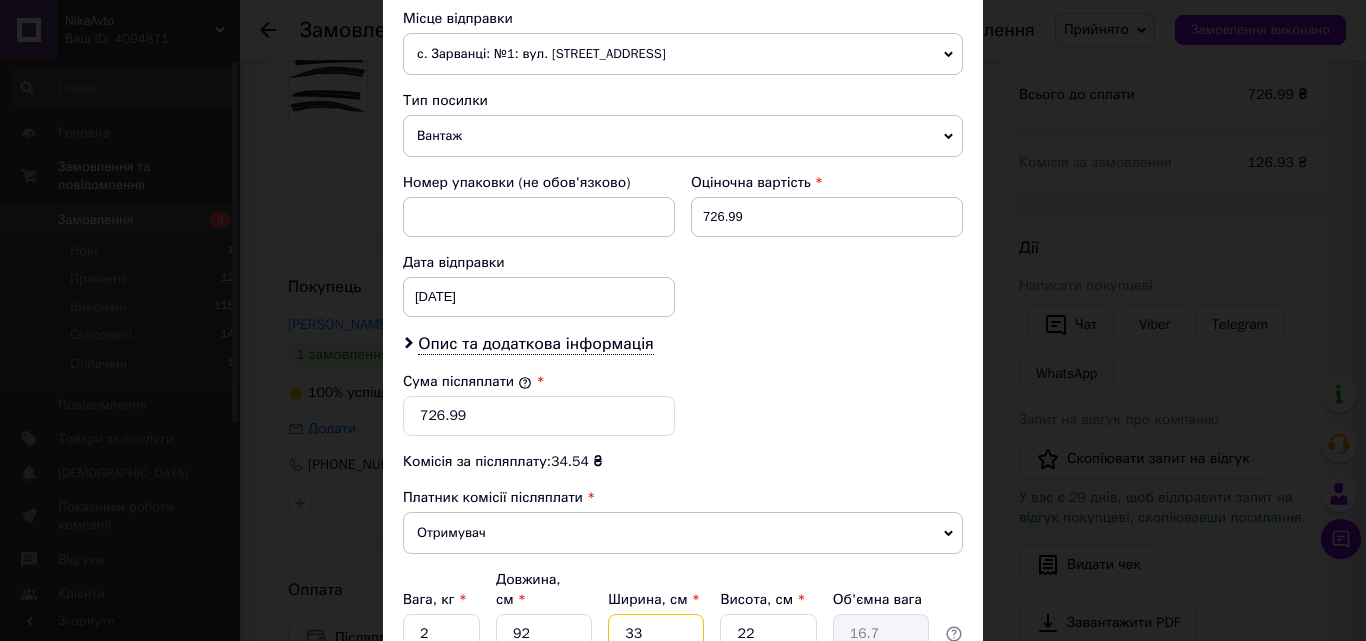 click on "33" at bounding box center (656, 634) 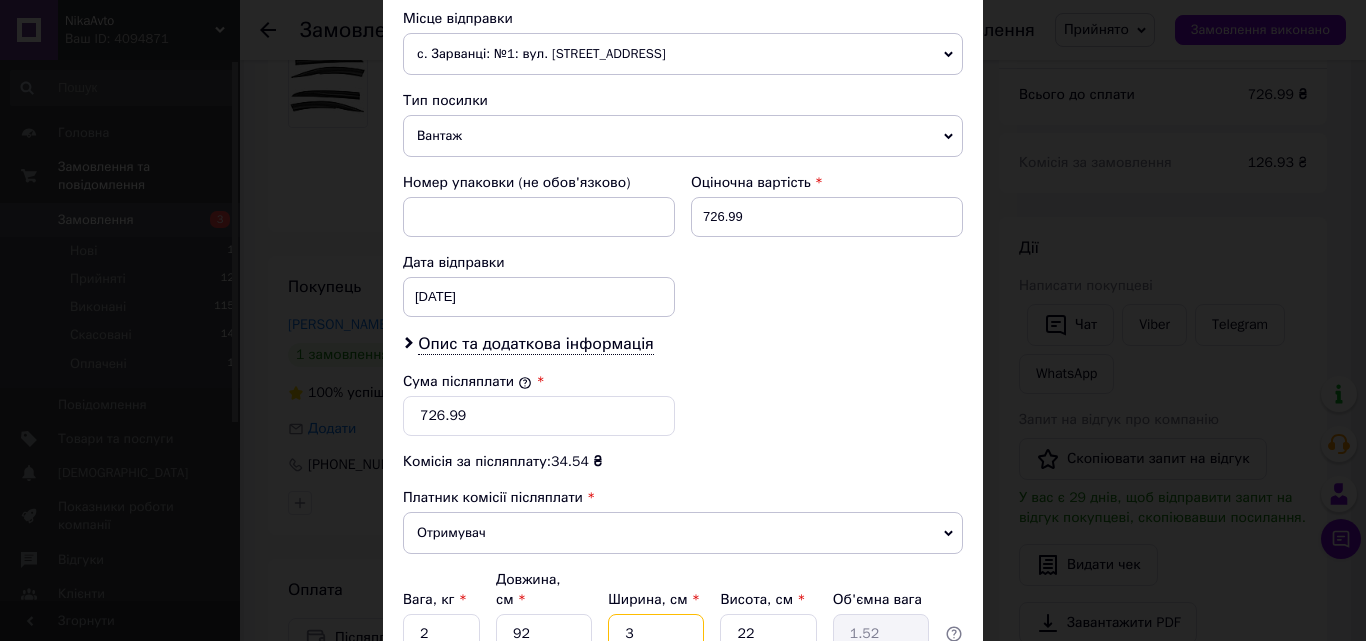 type 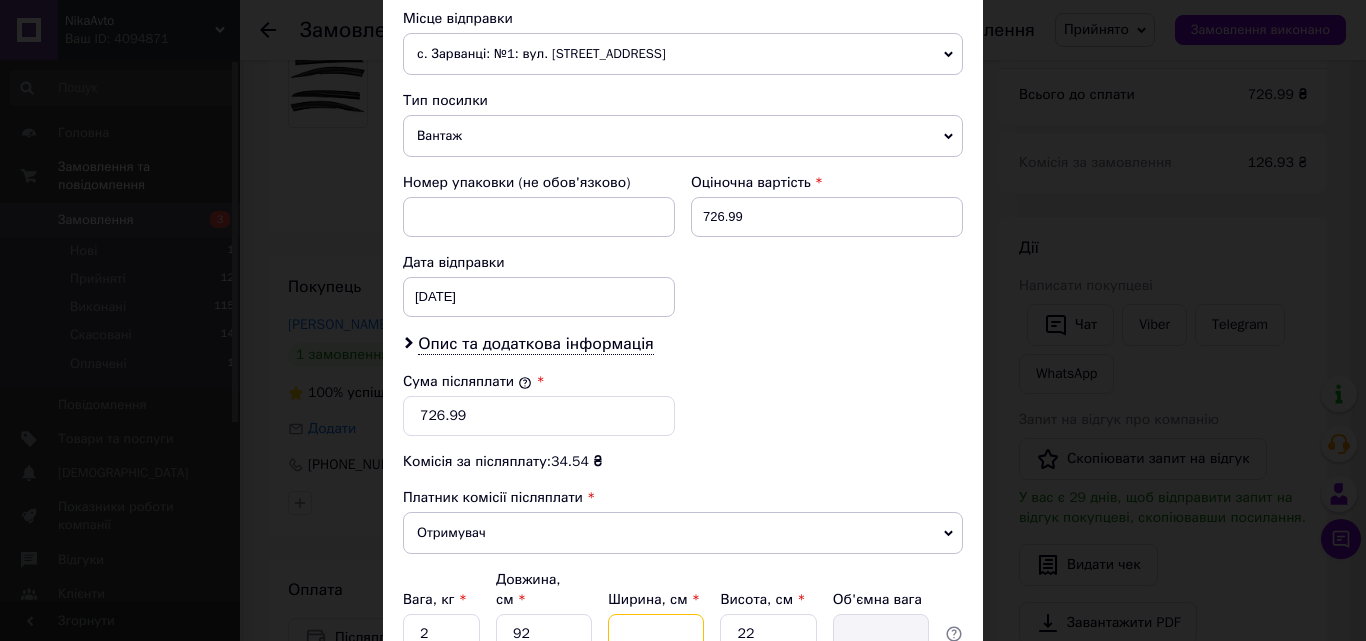 type on "2" 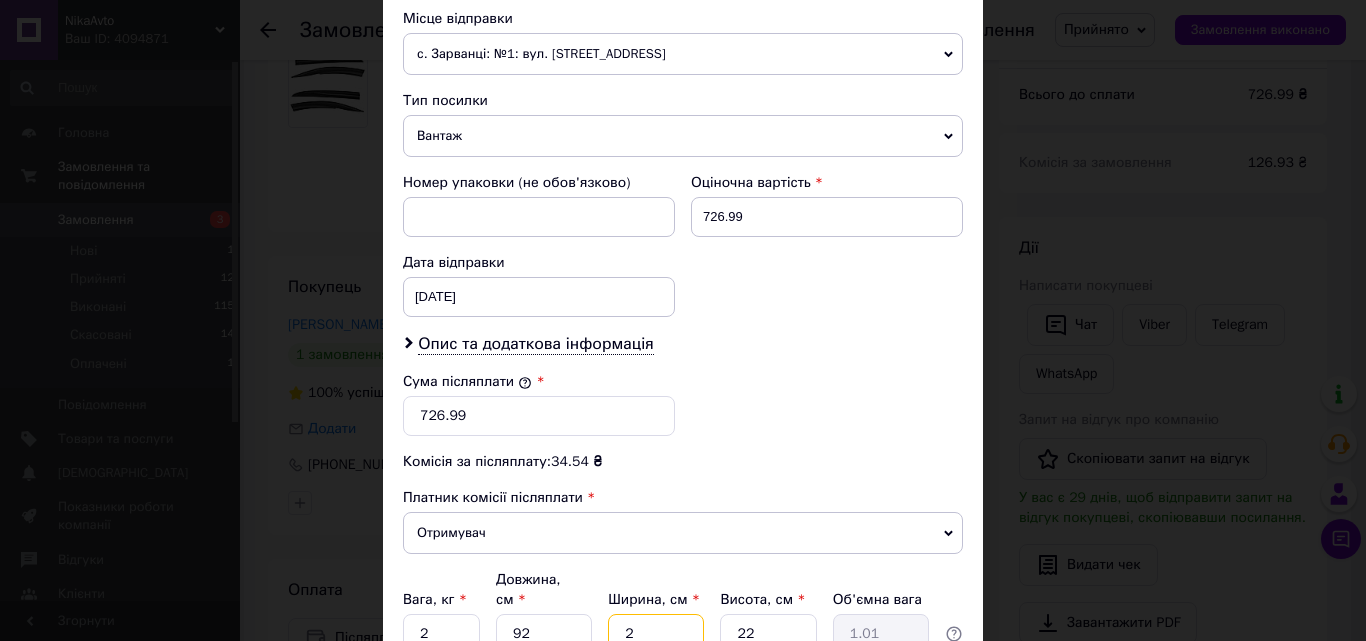 type on "25" 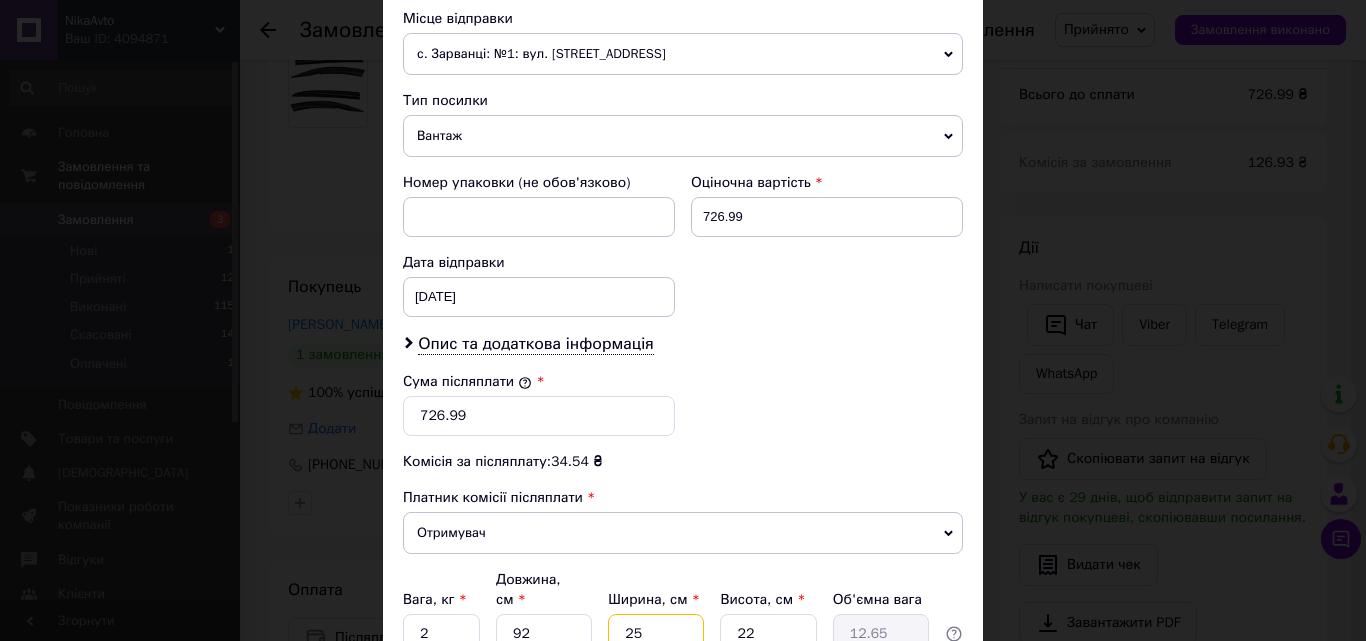 type on "25" 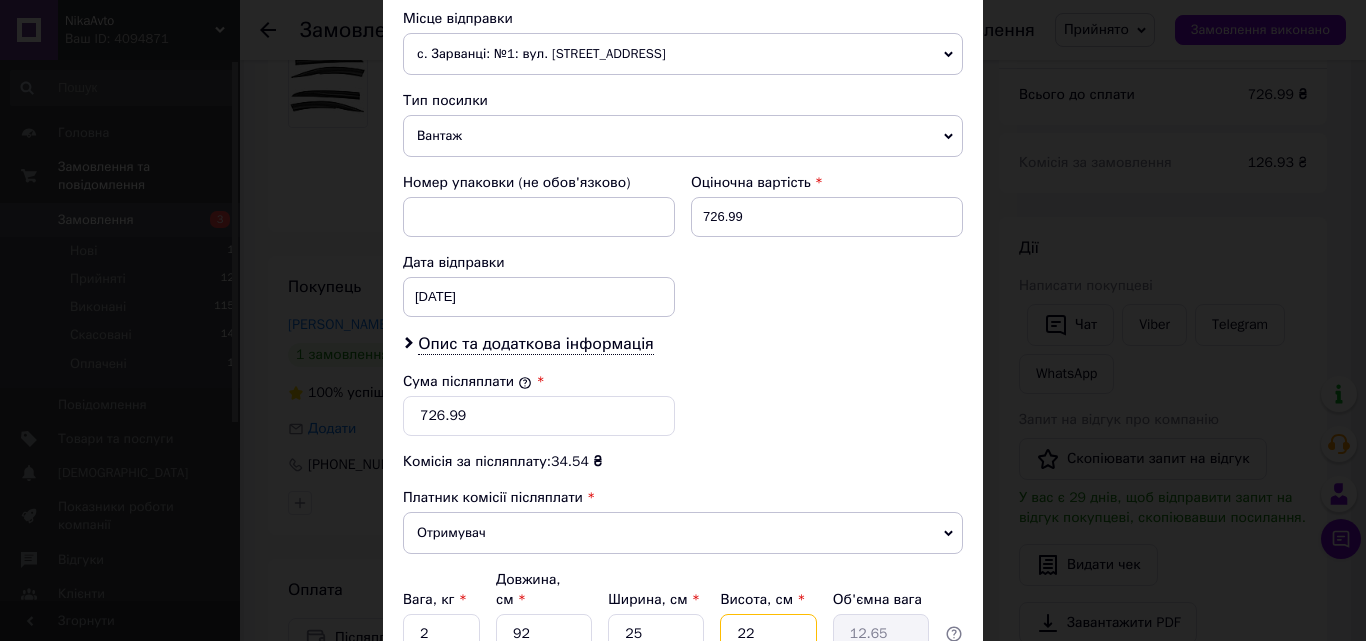 click on "22" at bounding box center (768, 634) 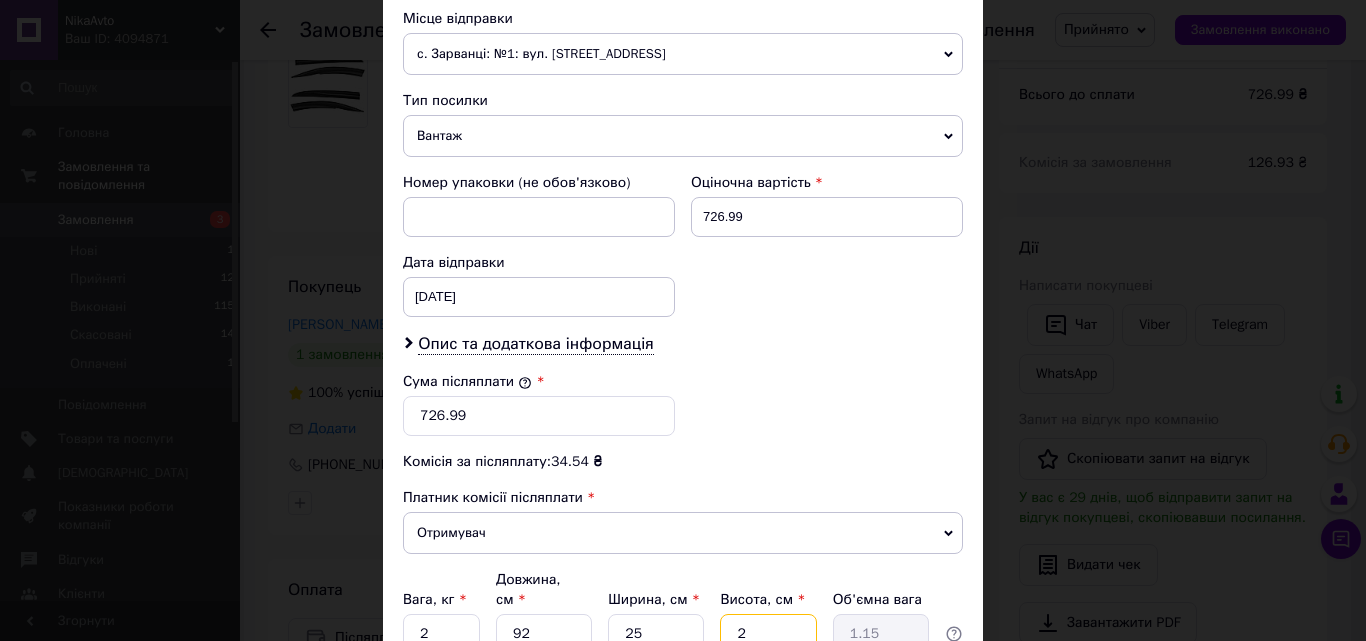 type 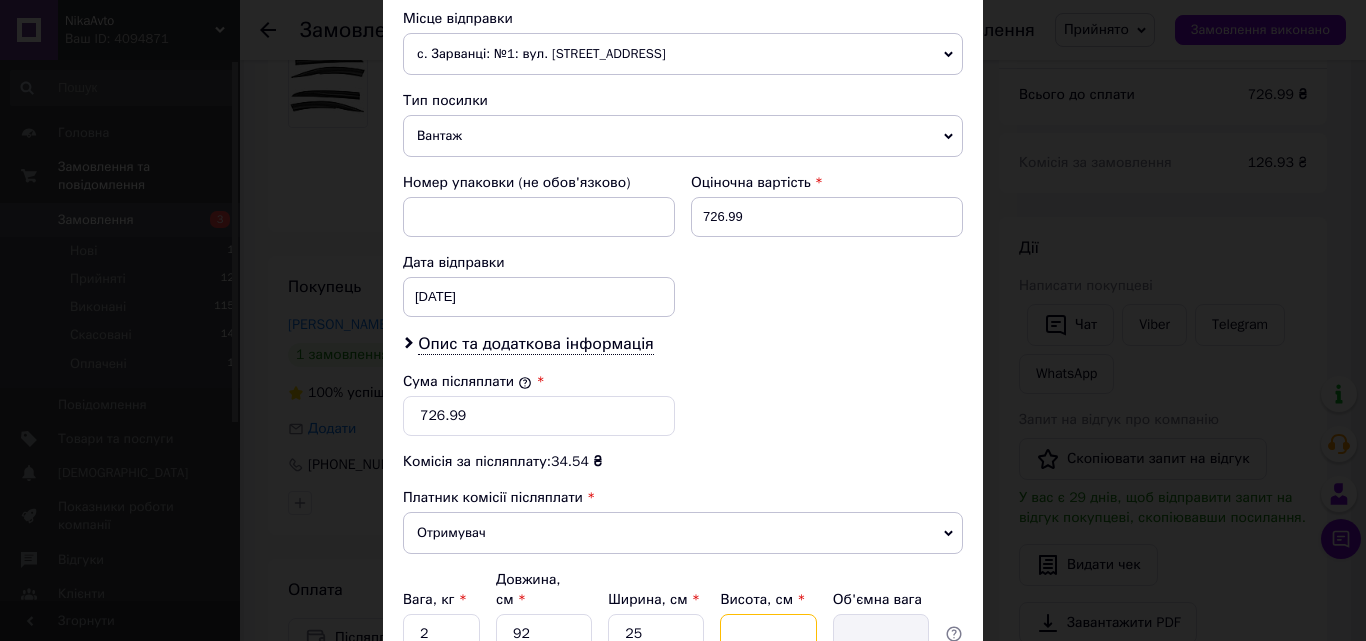 type on "4" 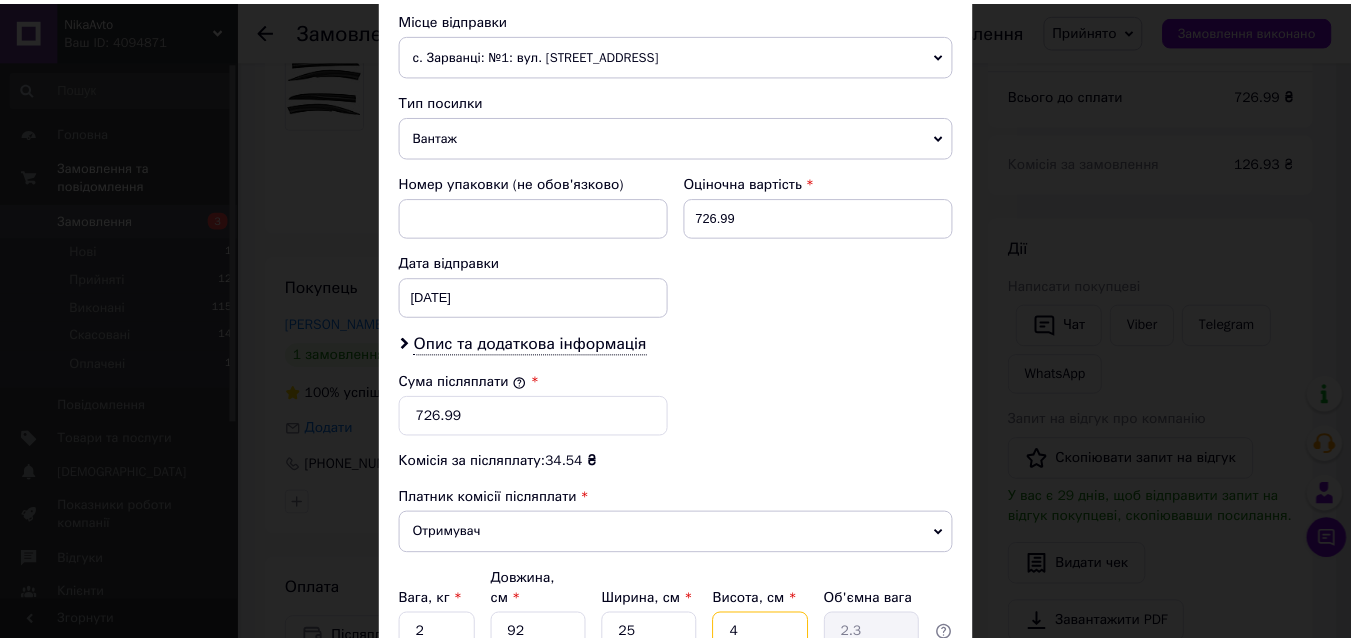 scroll, scrollTop: 885, scrollLeft: 0, axis: vertical 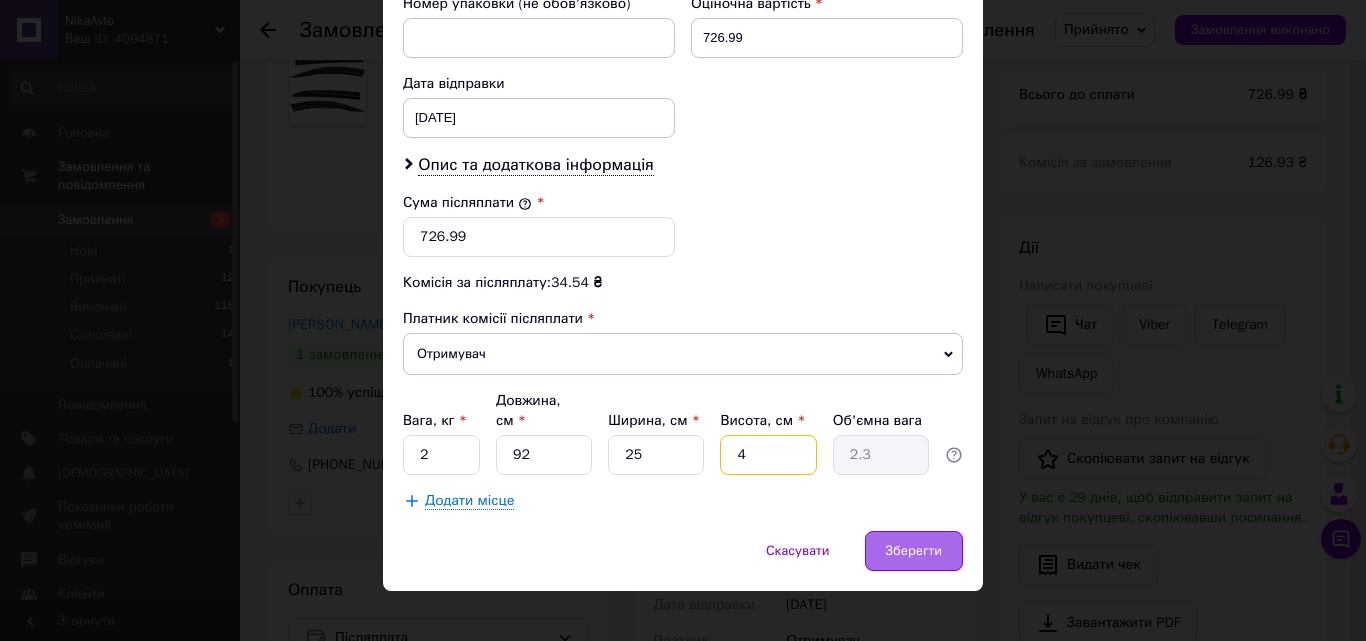type on "4" 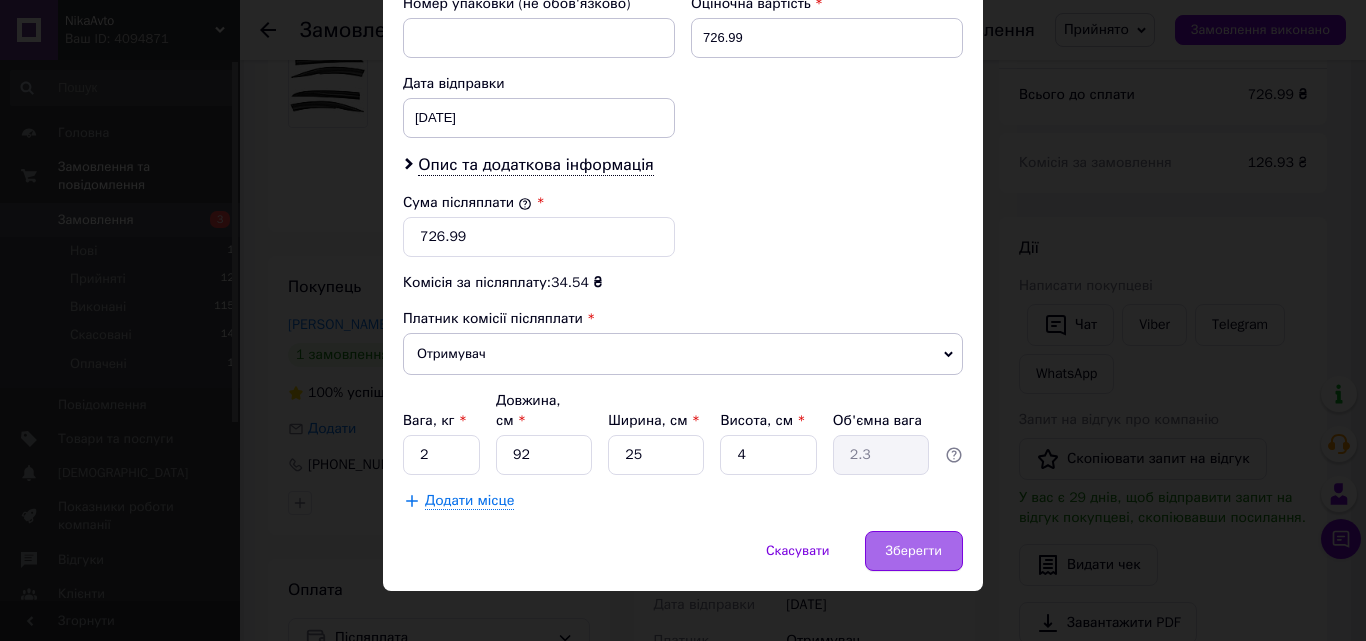 click on "Зберегти" at bounding box center (914, 551) 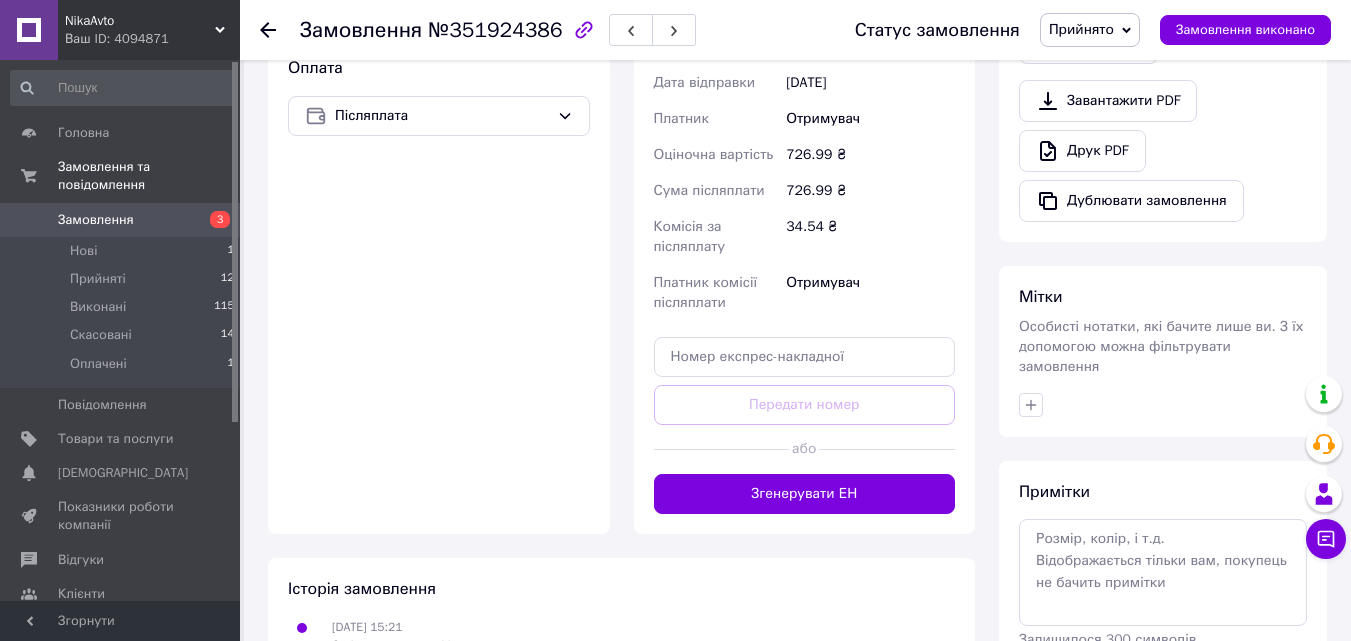 scroll, scrollTop: 702, scrollLeft: 0, axis: vertical 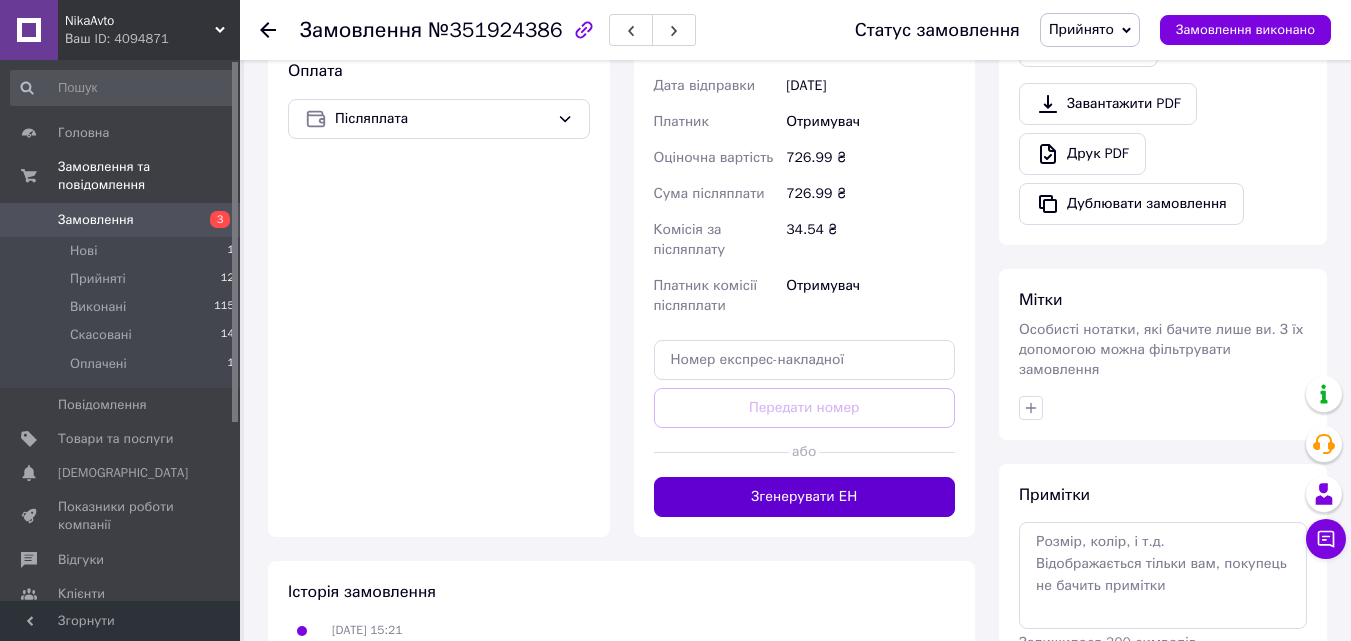 click on "Згенерувати ЕН" at bounding box center (805, 497) 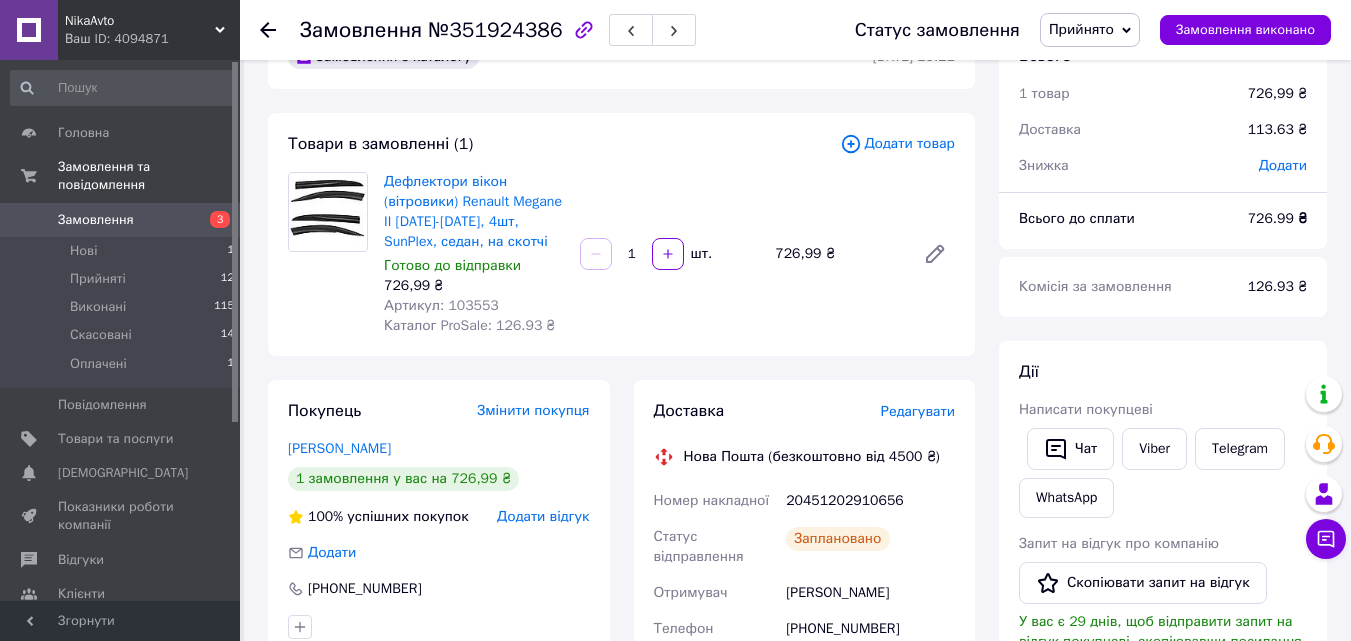 scroll, scrollTop: 0, scrollLeft: 0, axis: both 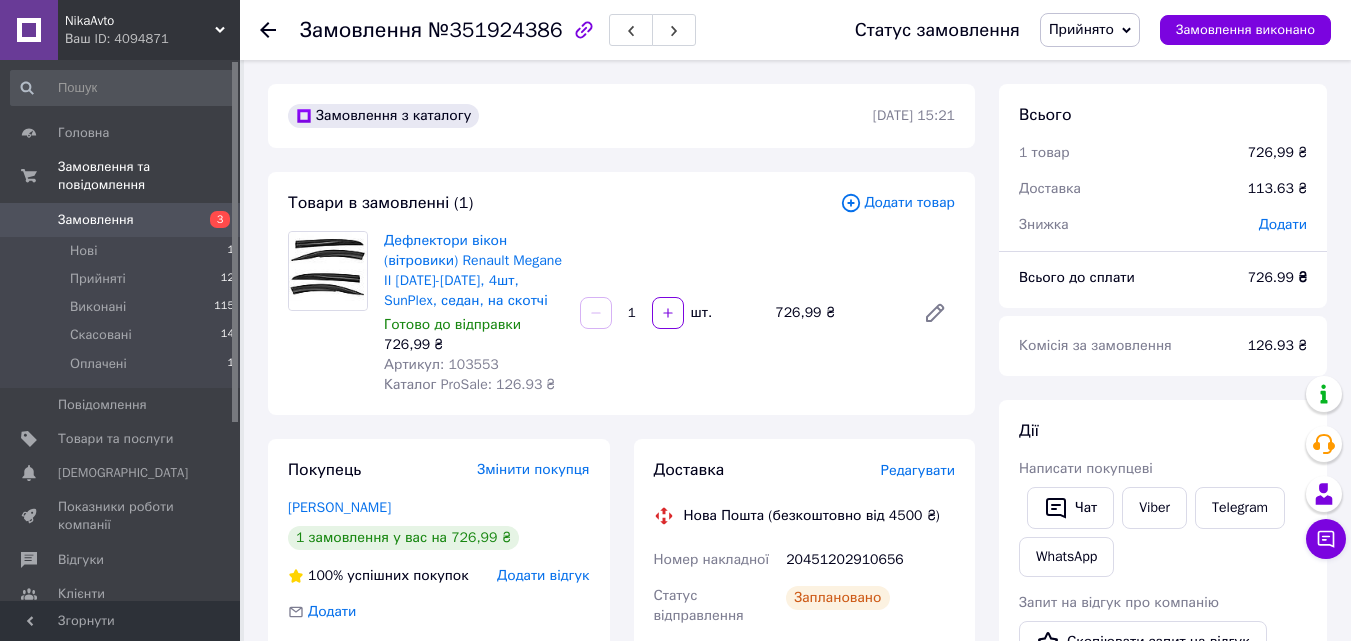 click on "Замовлення" at bounding box center [96, 220] 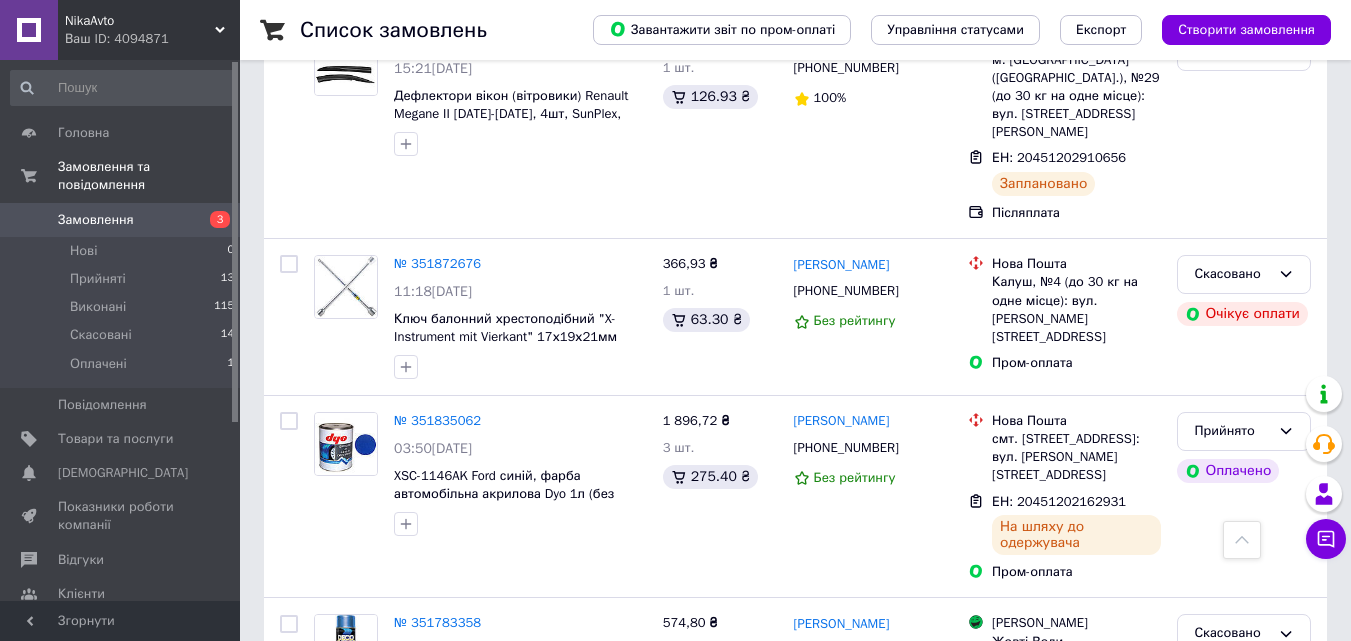 scroll, scrollTop: 796, scrollLeft: 0, axis: vertical 